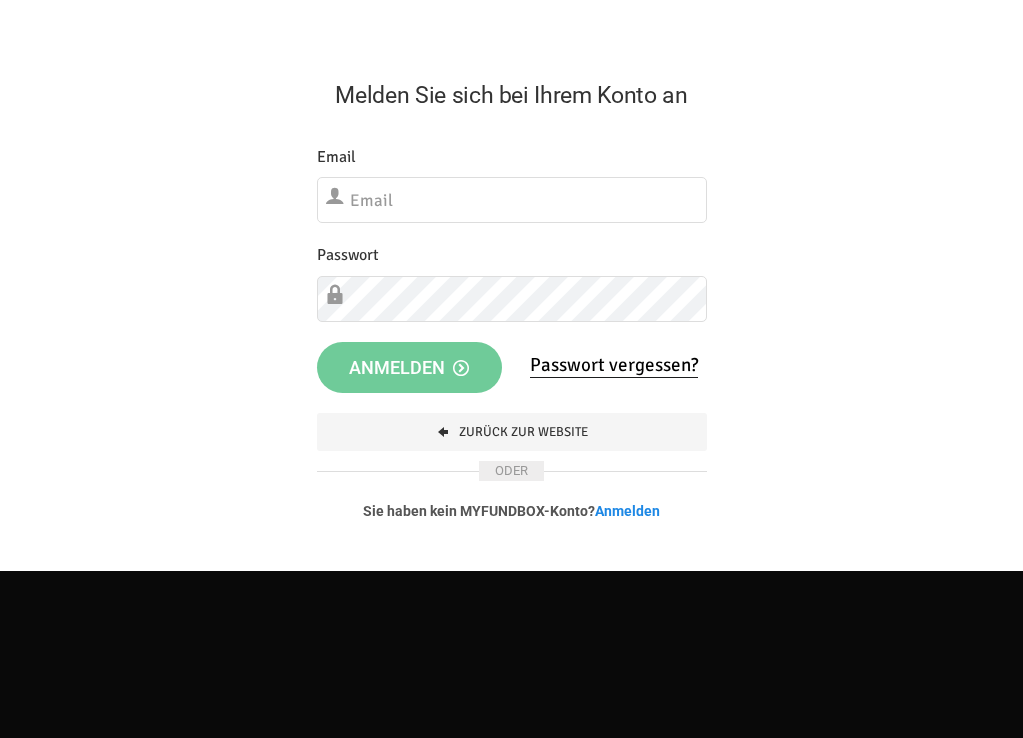 scroll, scrollTop: 0, scrollLeft: 0, axis: both 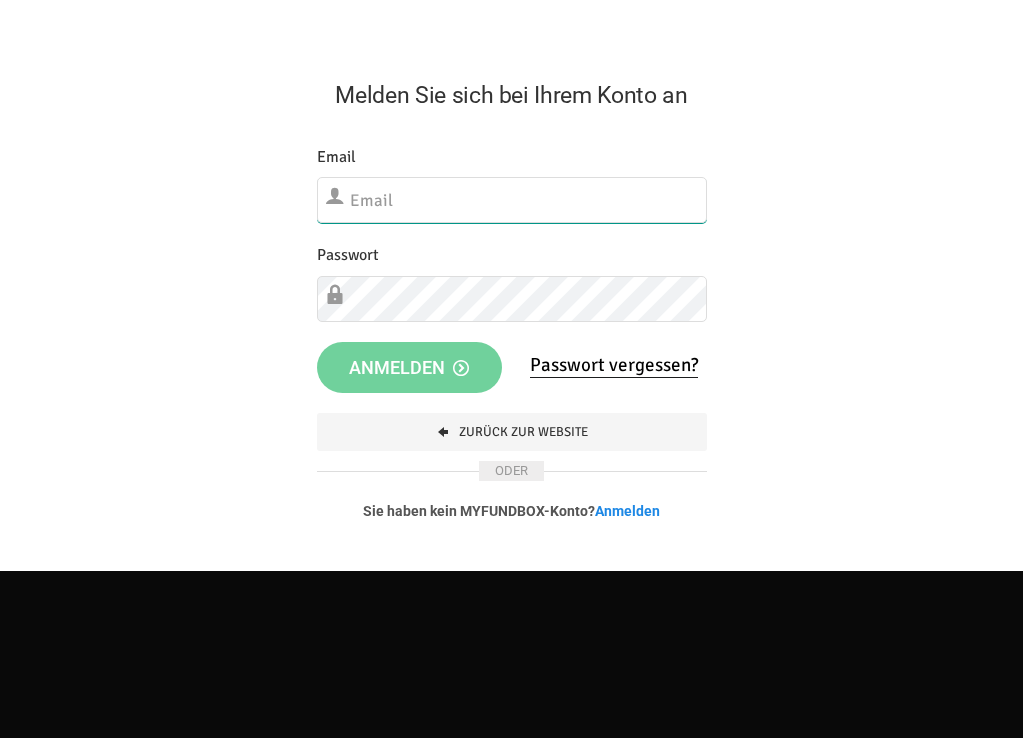 type on "[EMAIL_ADDRESS][DOMAIN_NAME]" 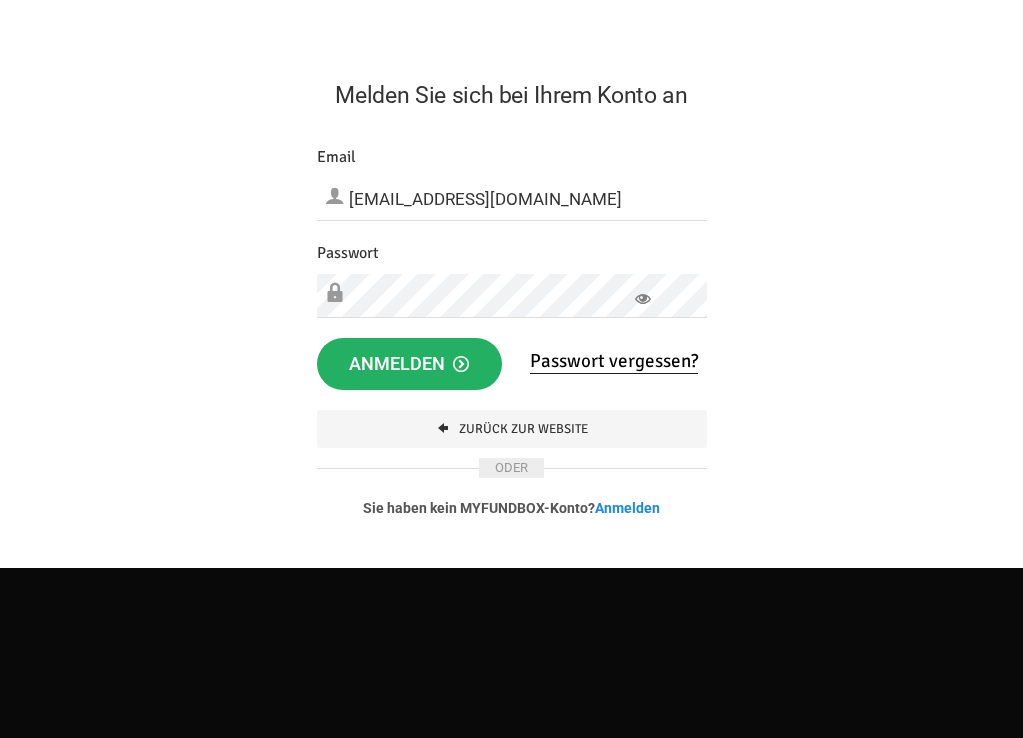 click on "Anmelden" at bounding box center [409, 363] 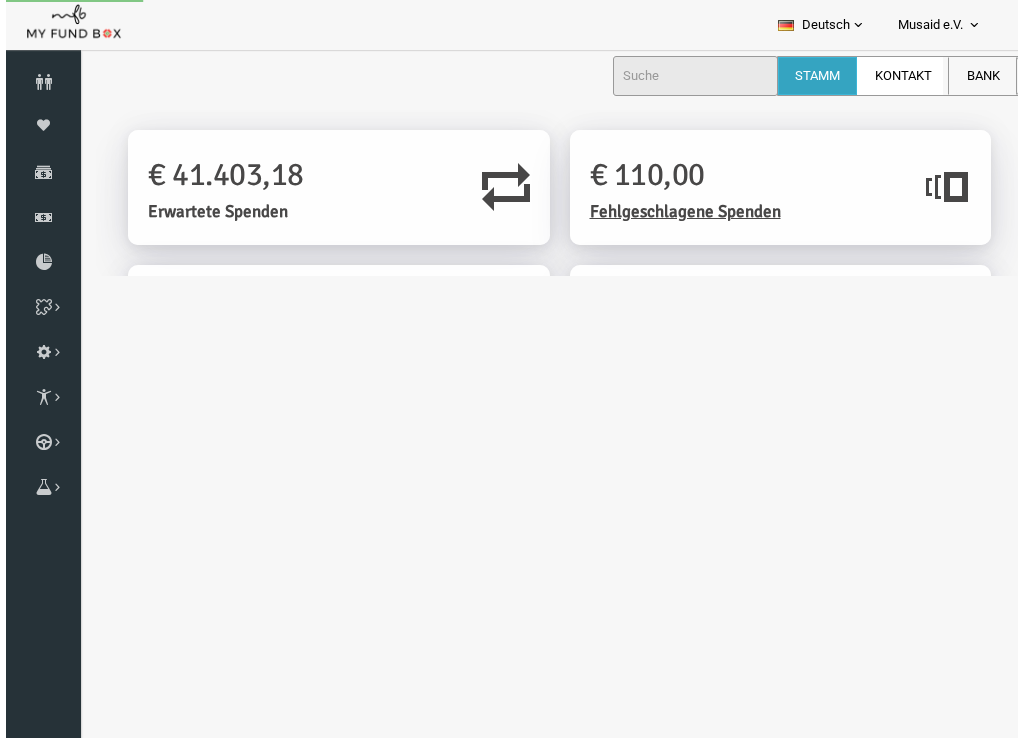 scroll, scrollTop: 0, scrollLeft: 0, axis: both 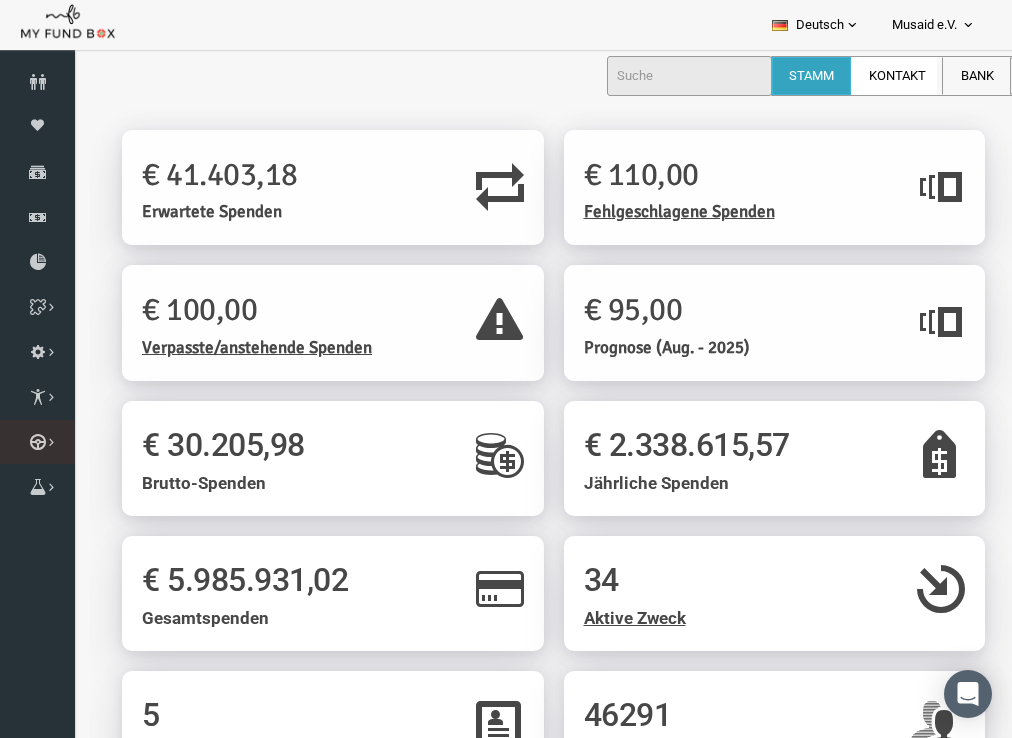 click on "Kurban Liste" at bounding box center [0, 0] 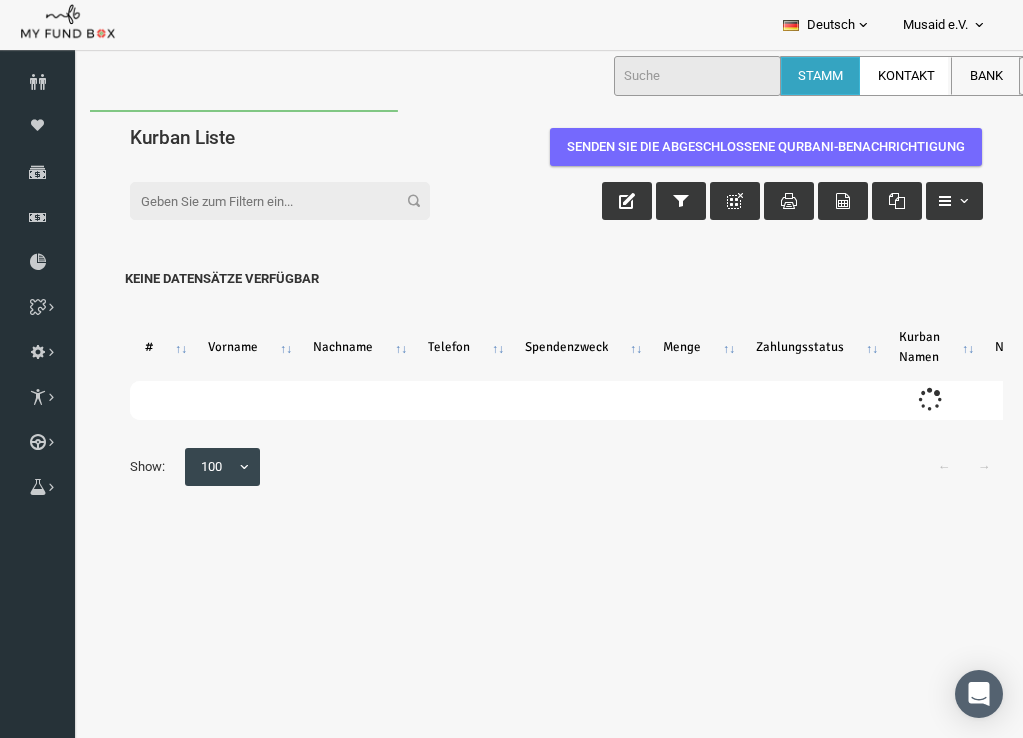 scroll, scrollTop: 0, scrollLeft: 0, axis: both 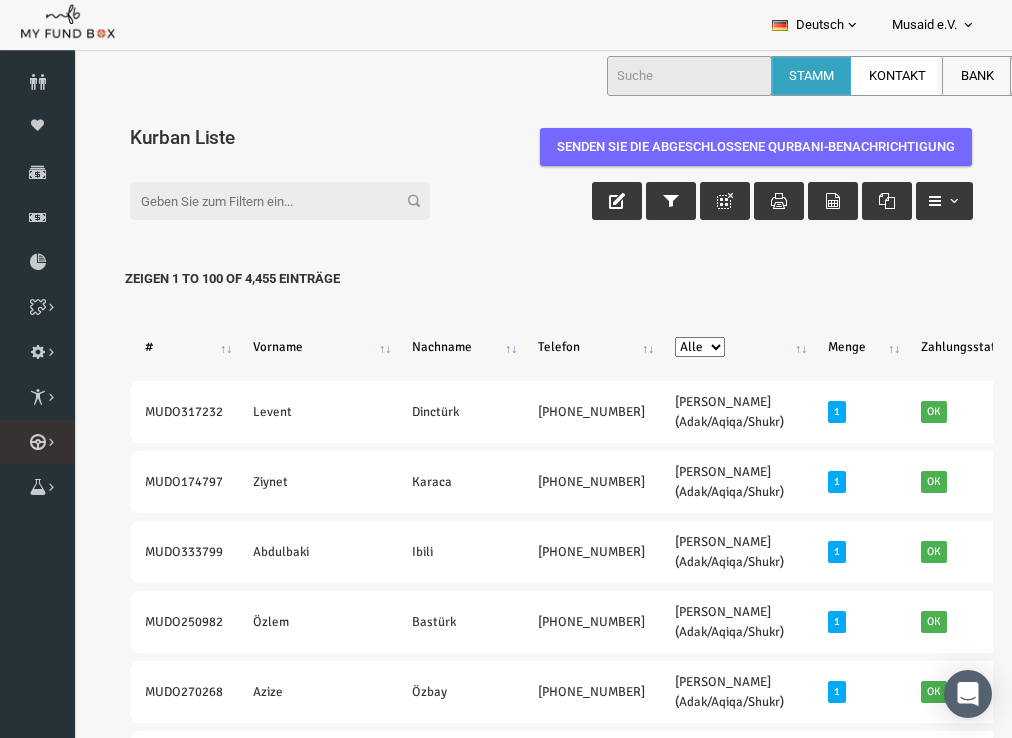 click on "Kurban Liste" at bounding box center (0, 0) 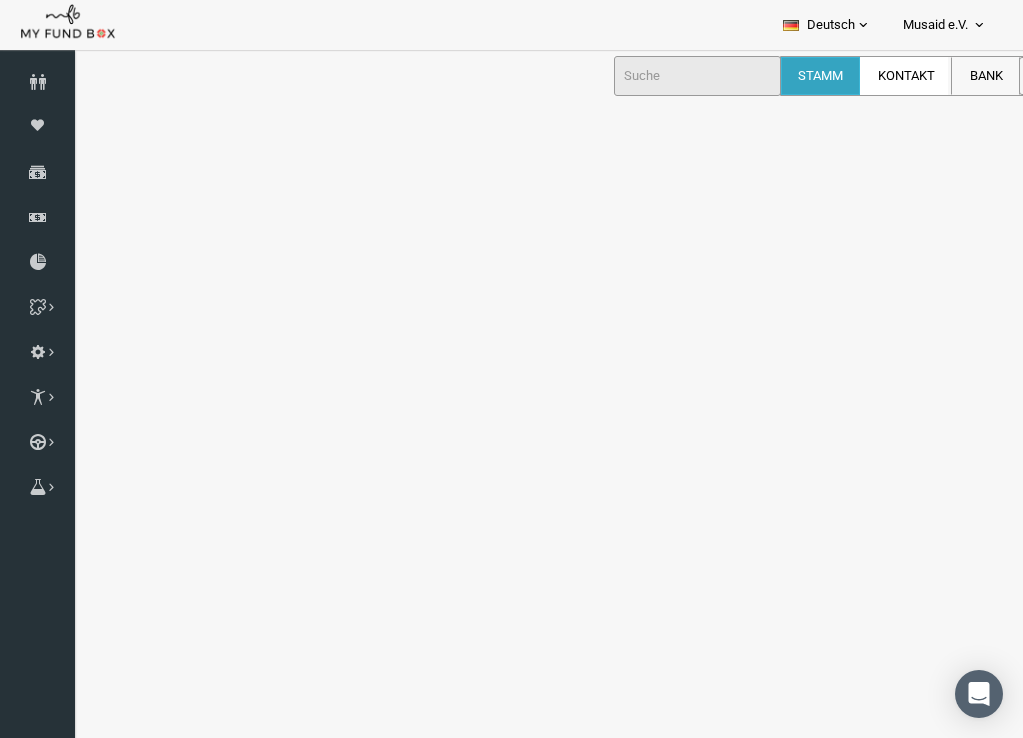 select on "100" 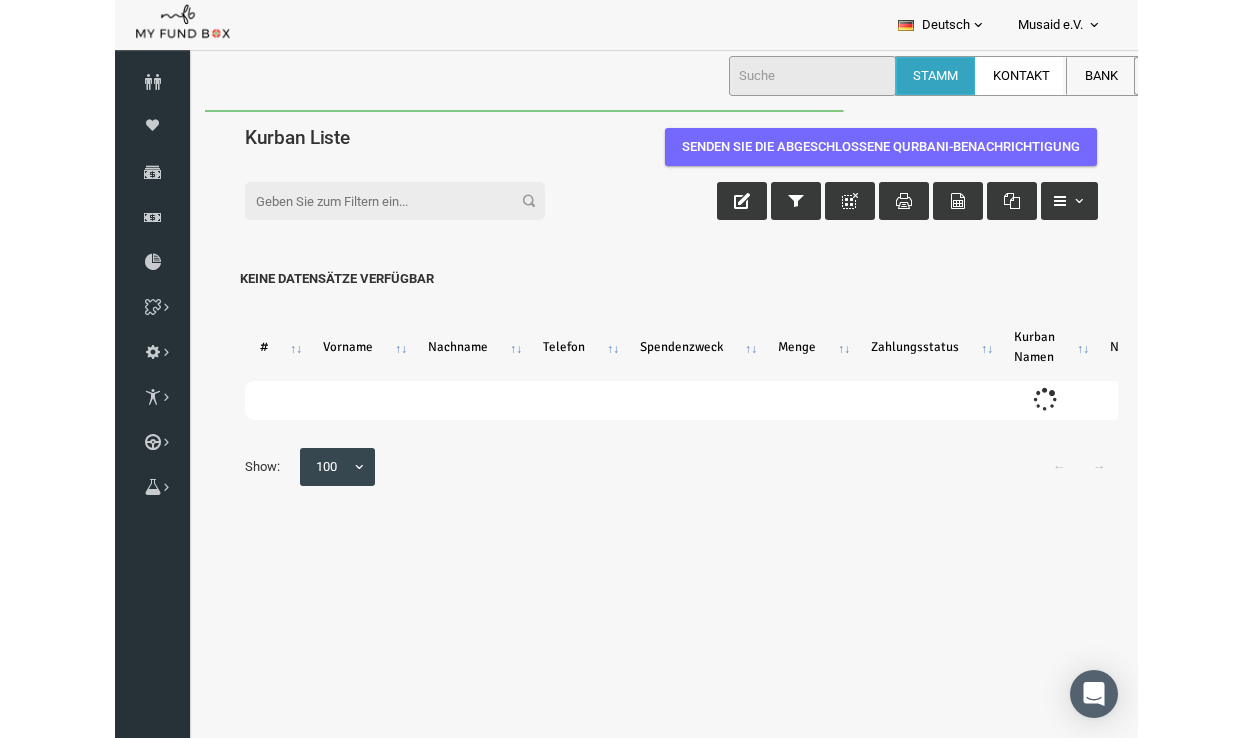 scroll, scrollTop: 0, scrollLeft: 0, axis: both 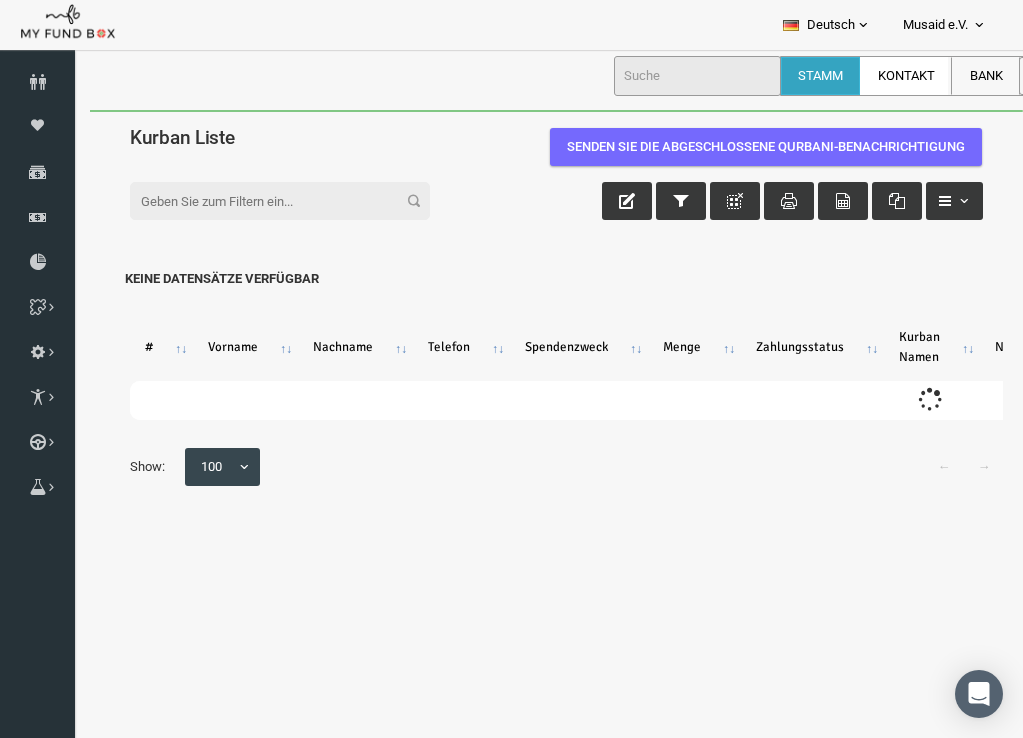 drag, startPoint x: 341, startPoint y: 275, endPoint x: 354, endPoint y: 255, distance: 23.853722 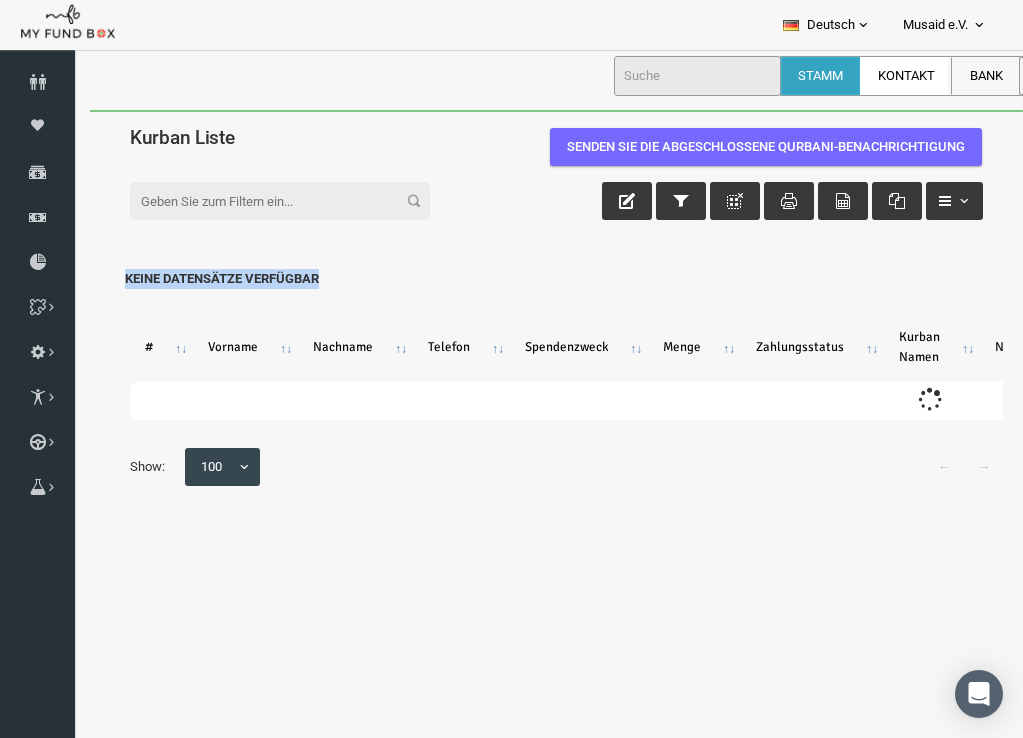 drag, startPoint x: 499, startPoint y: 280, endPoint x: 444, endPoint y: 257, distance: 59.615433 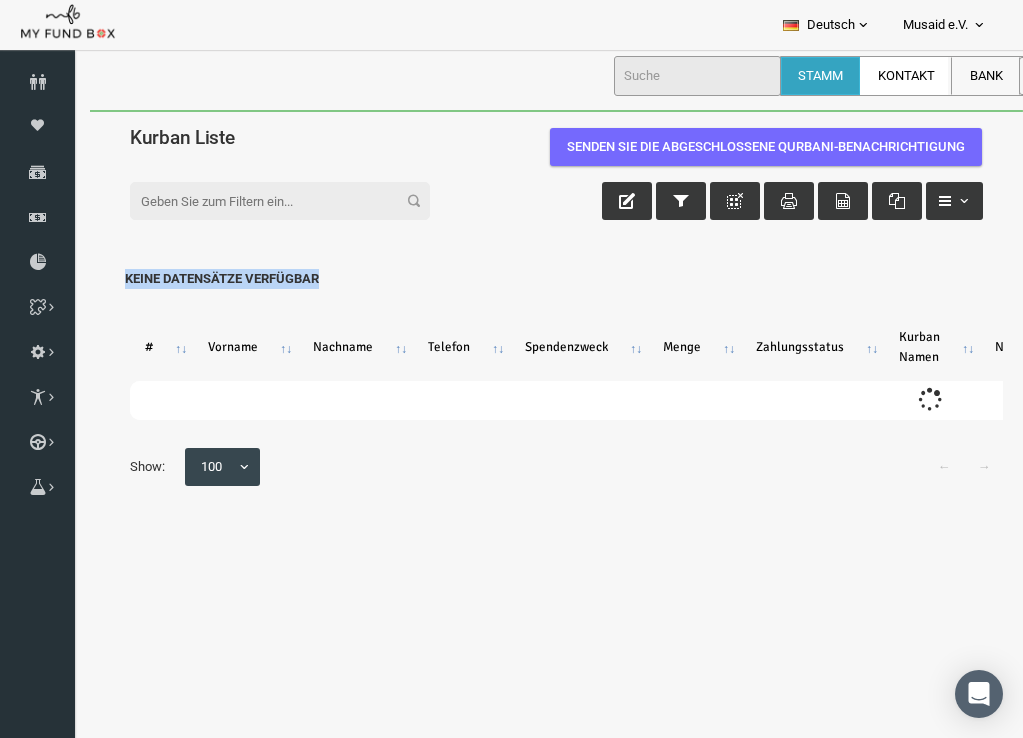 click on "Filter:                                                                   Keine Datensätze verfügbar" at bounding box center [536, 240] 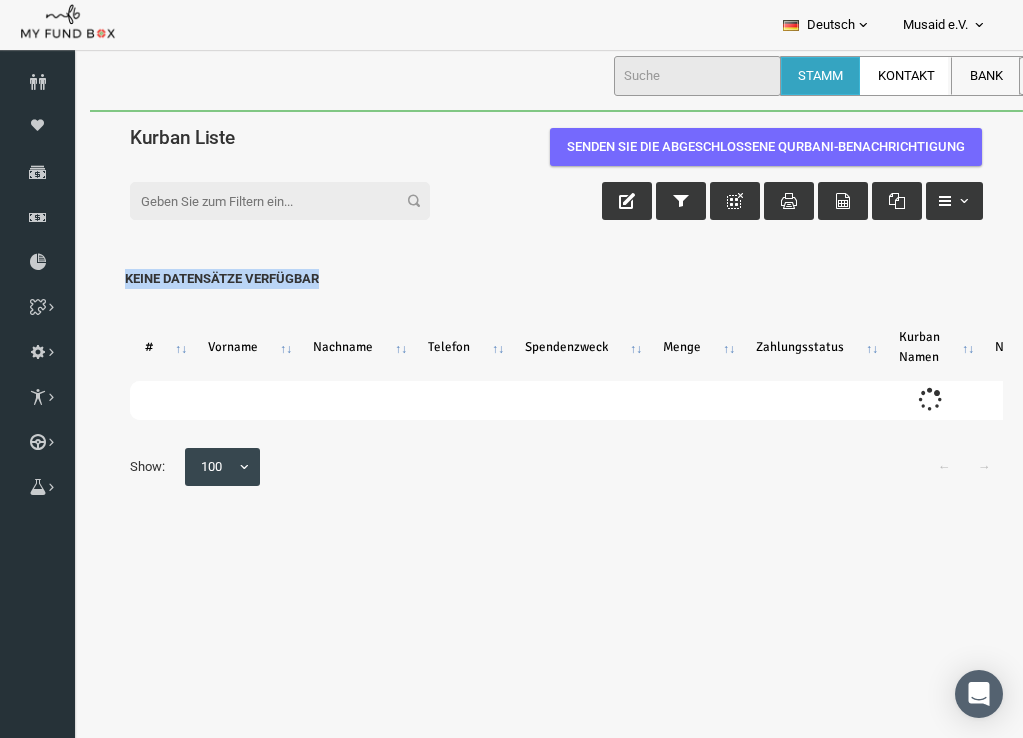 click on "Filter:                                                                   Keine Datensätze verfügbar" at bounding box center (536, 240) 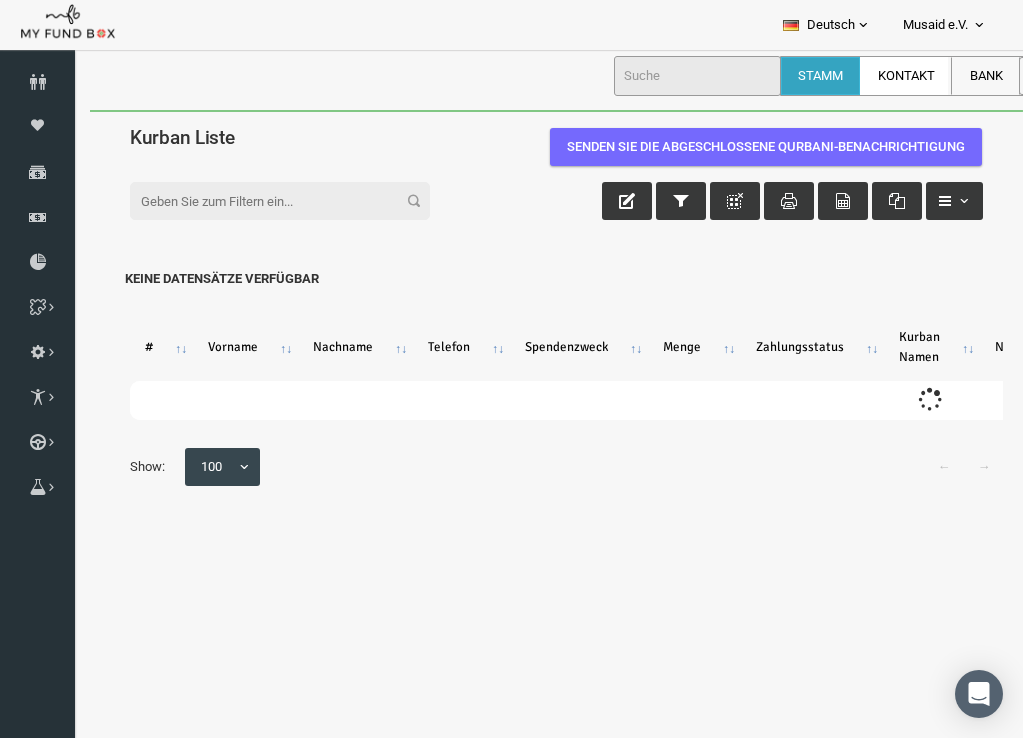 click on "Filter:                                                                   Keine Datensätze verfügbar" at bounding box center [536, 240] 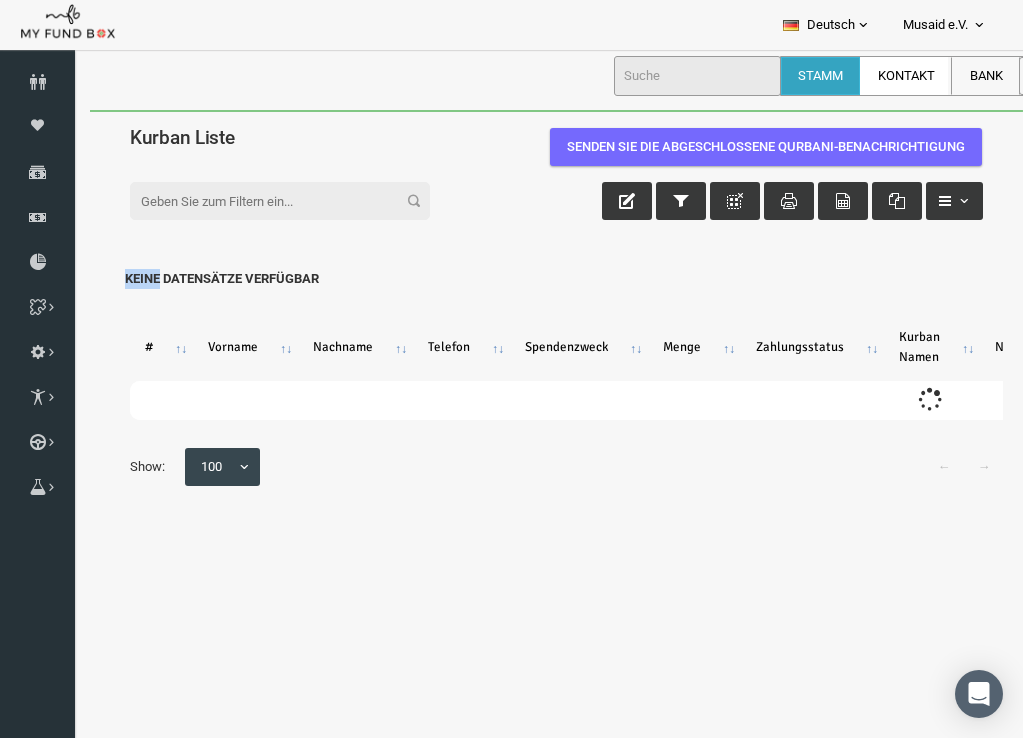 click on "Filter:                                                                   Keine Datensätze verfügbar" at bounding box center [536, 240] 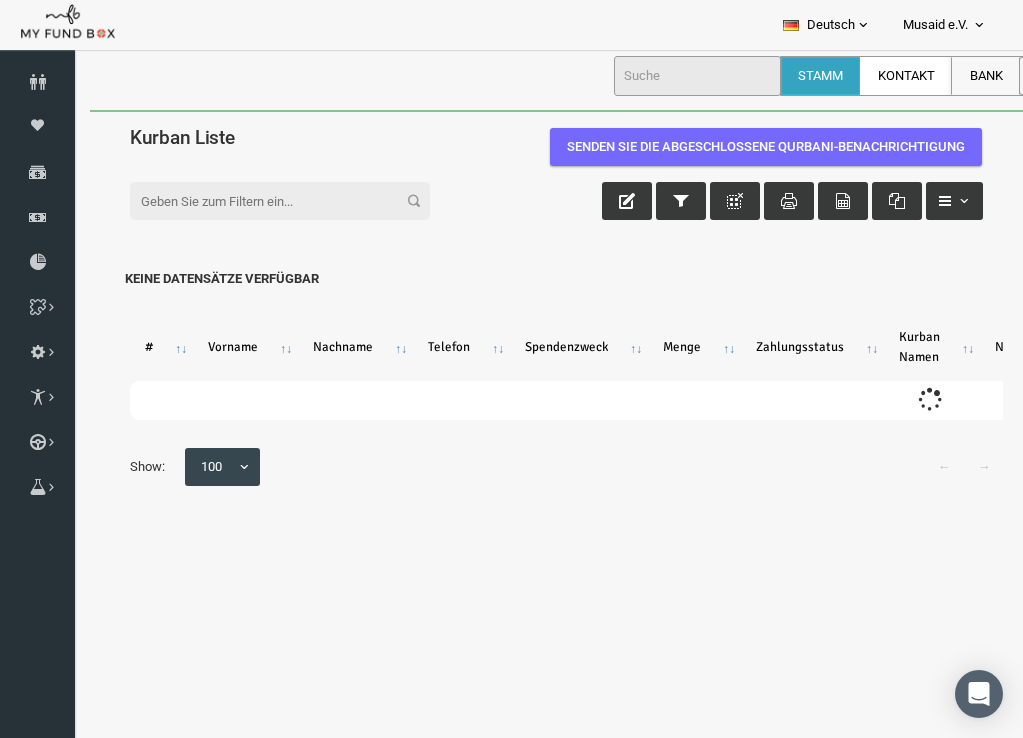click on "Filter:                                                                   Keine Datensätze verfügbar" at bounding box center (536, 240) 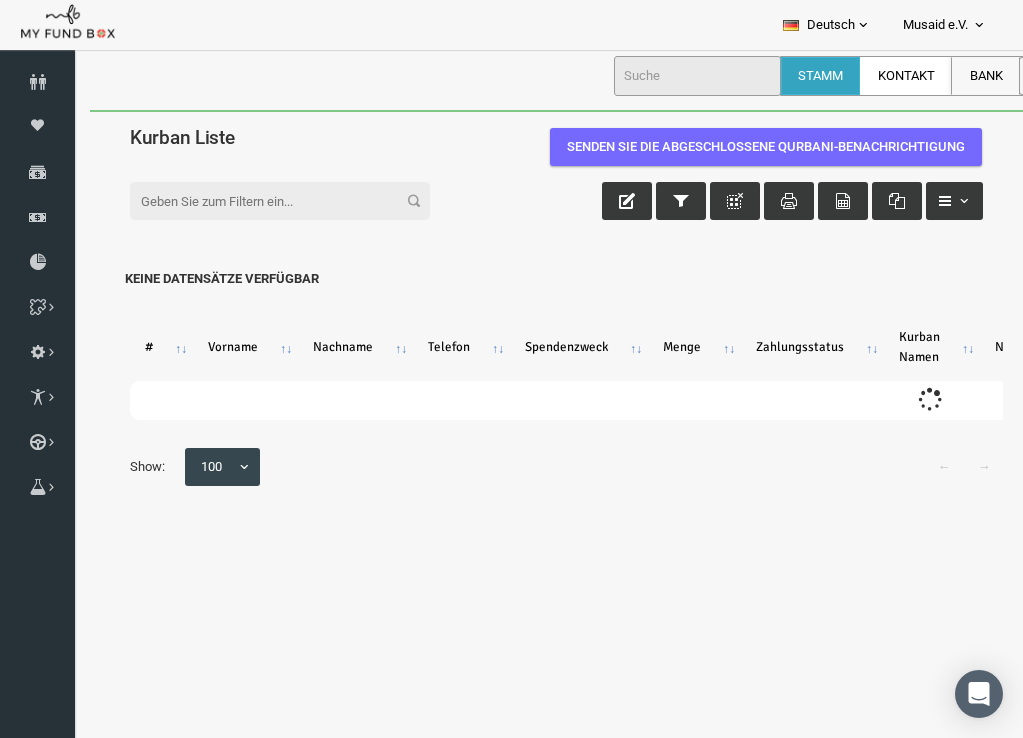 click on "Filter:                                                                   Keine Datensätze verfügbar" at bounding box center [536, 240] 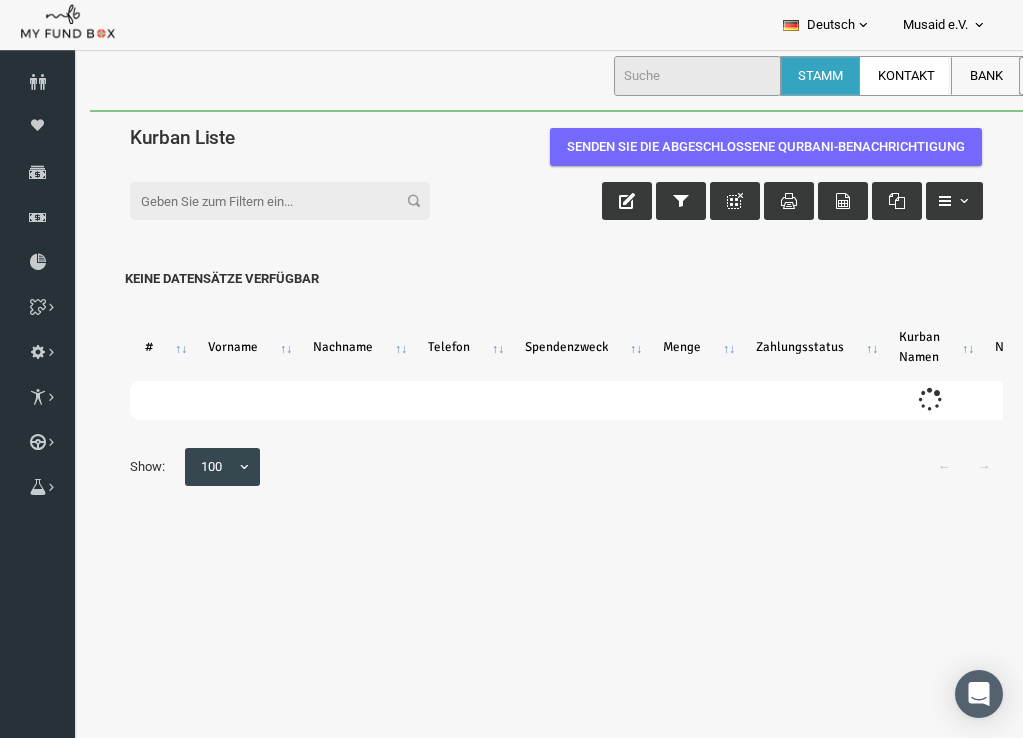 click on "Filter:                                                                   Keine Datensätze verfügbar" at bounding box center [536, 240] 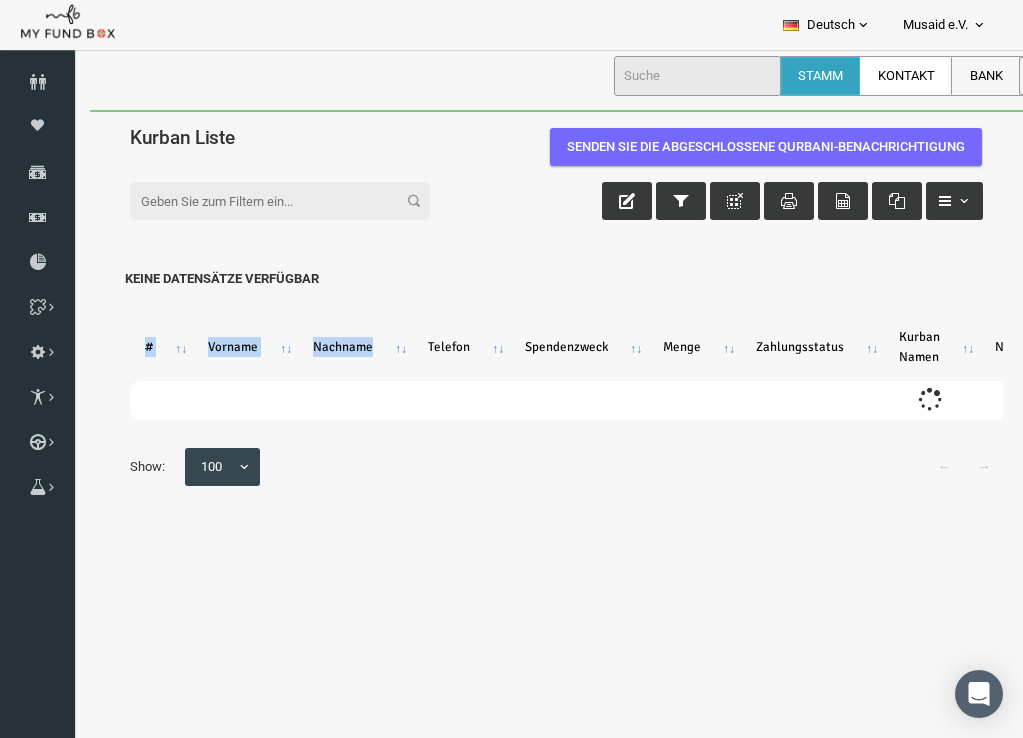 drag, startPoint x: 432, startPoint y: 277, endPoint x: 382, endPoint y: 346, distance: 85.2115 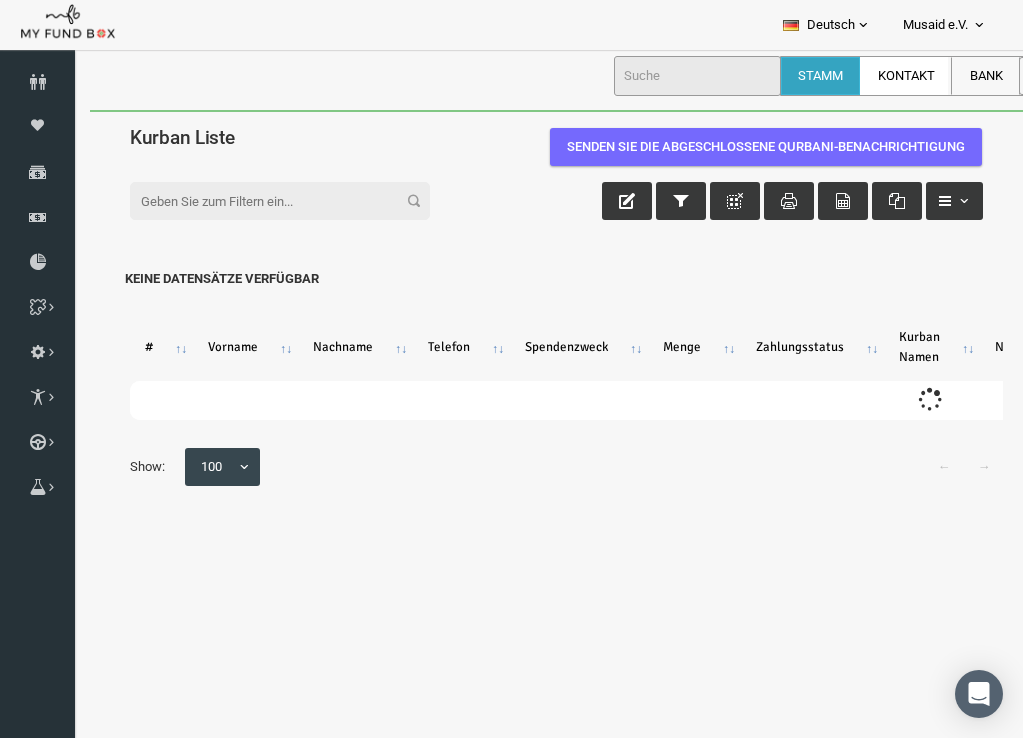 click on "Spender nicht gefunden
Patenschaft nicht gefunden
Partner nicht gefunden !!!!
Bitte füllen Sie dieses Feld aus
Bitte geben Sie eine E-mail-Adresse ein
Geben Sie den gültigen Zahlungsstatus ein
Zeigen
Einträge
Keine übereinstimmenden Aufzeichnungen gefunden
(Gefiltert von" at bounding box center [536, 336] 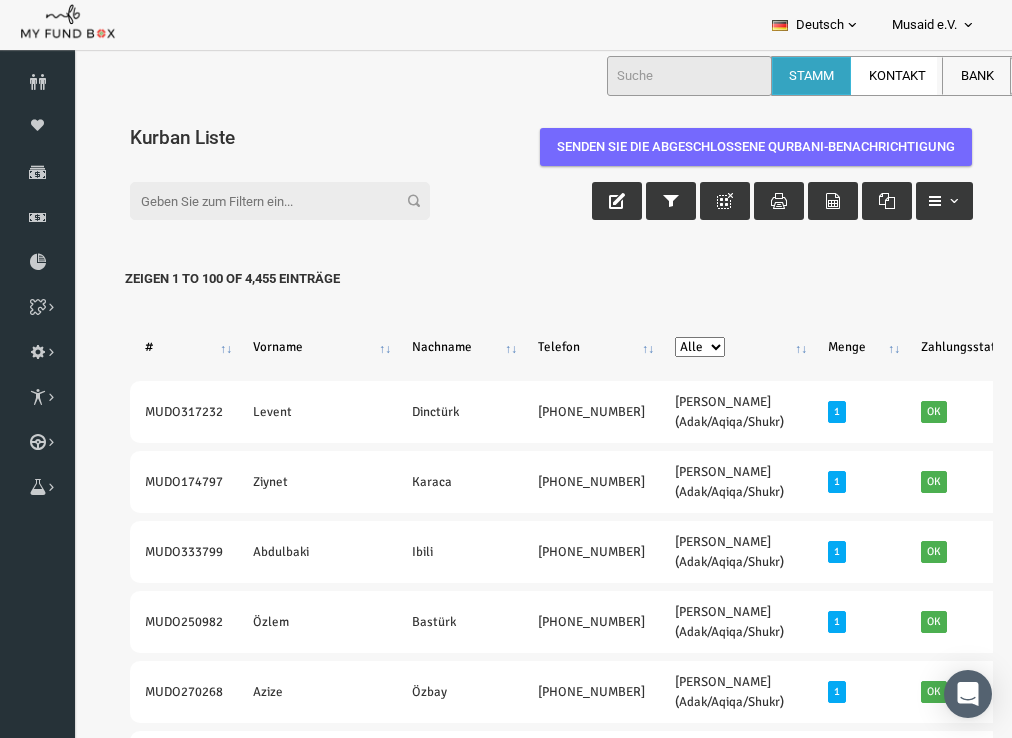 select on "Nafilah Kurban (Adak/Aqiqa/Shukr)" 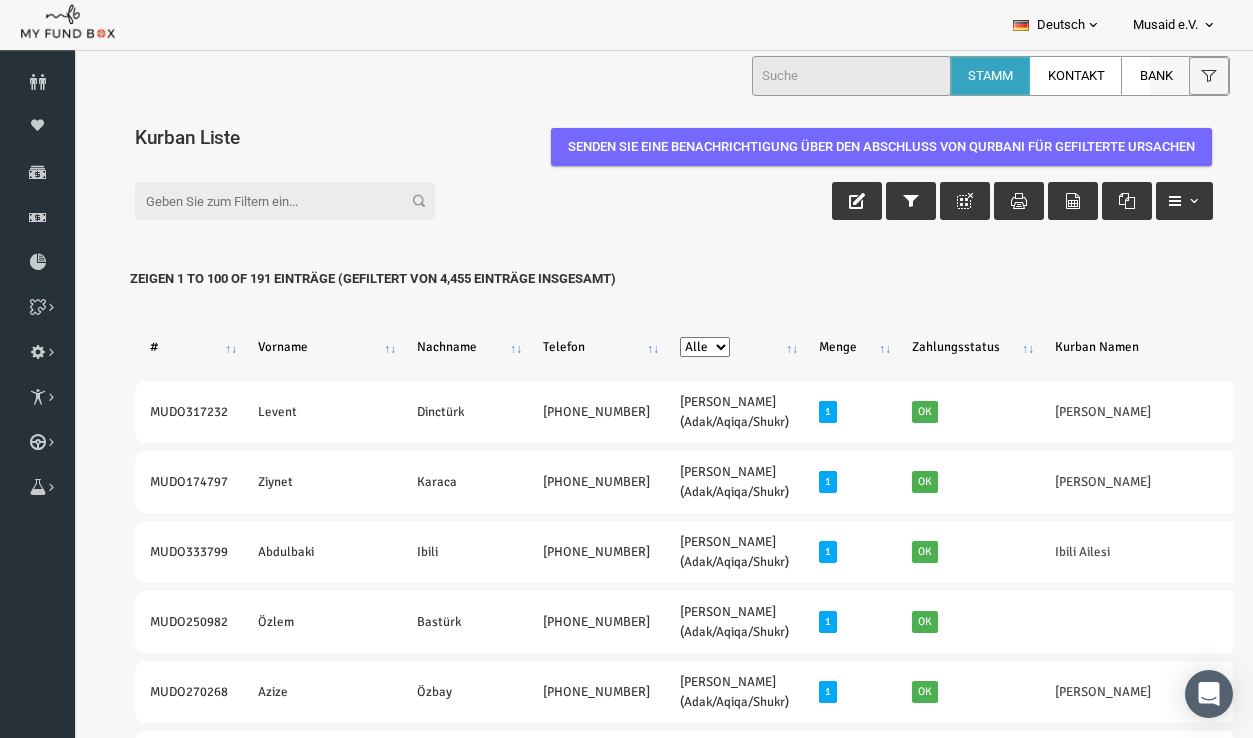 drag, startPoint x: 1217, startPoint y: 138, endPoint x: 1225, endPoint y: 271, distance: 133.24039 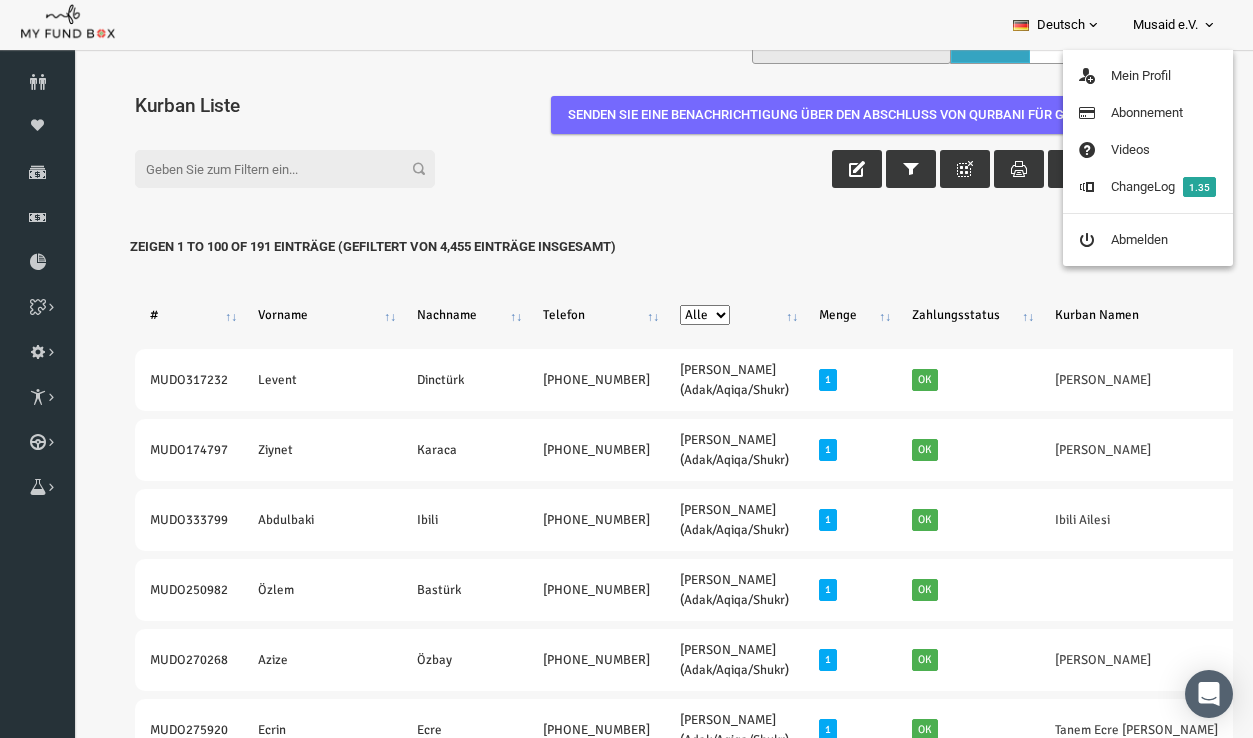 scroll, scrollTop: 21, scrollLeft: 0, axis: vertical 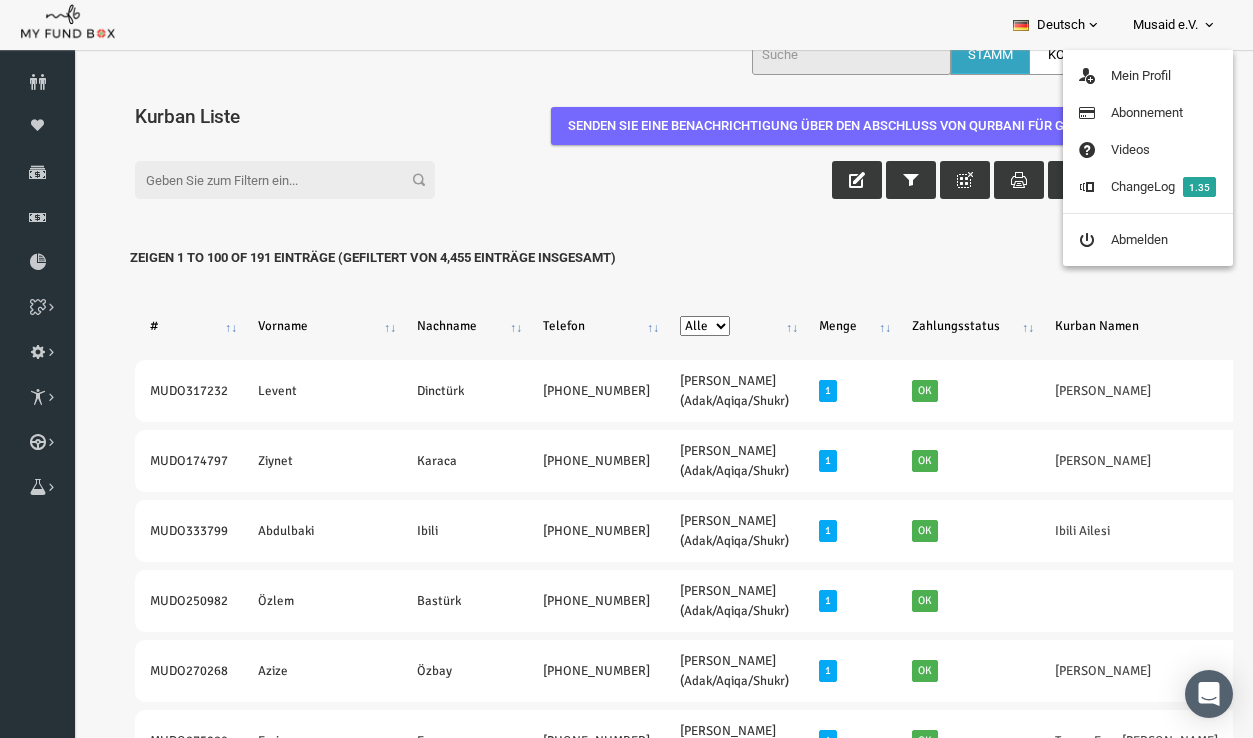 click on "Filter:                                                                   Zeigen 1 to 100 of 191 Einträge (Gefiltert von 4,455 Einträge insgesamt)" at bounding box center (650, 219) 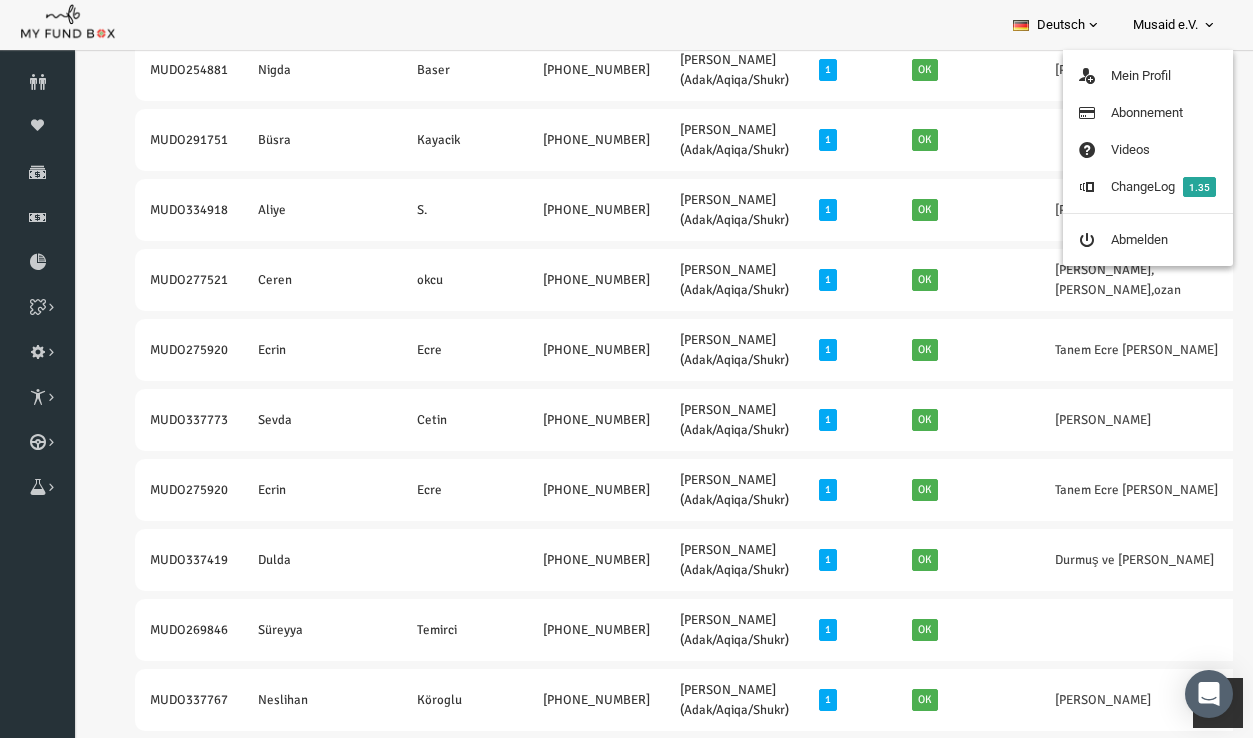 scroll, scrollTop: 1417, scrollLeft: 0, axis: vertical 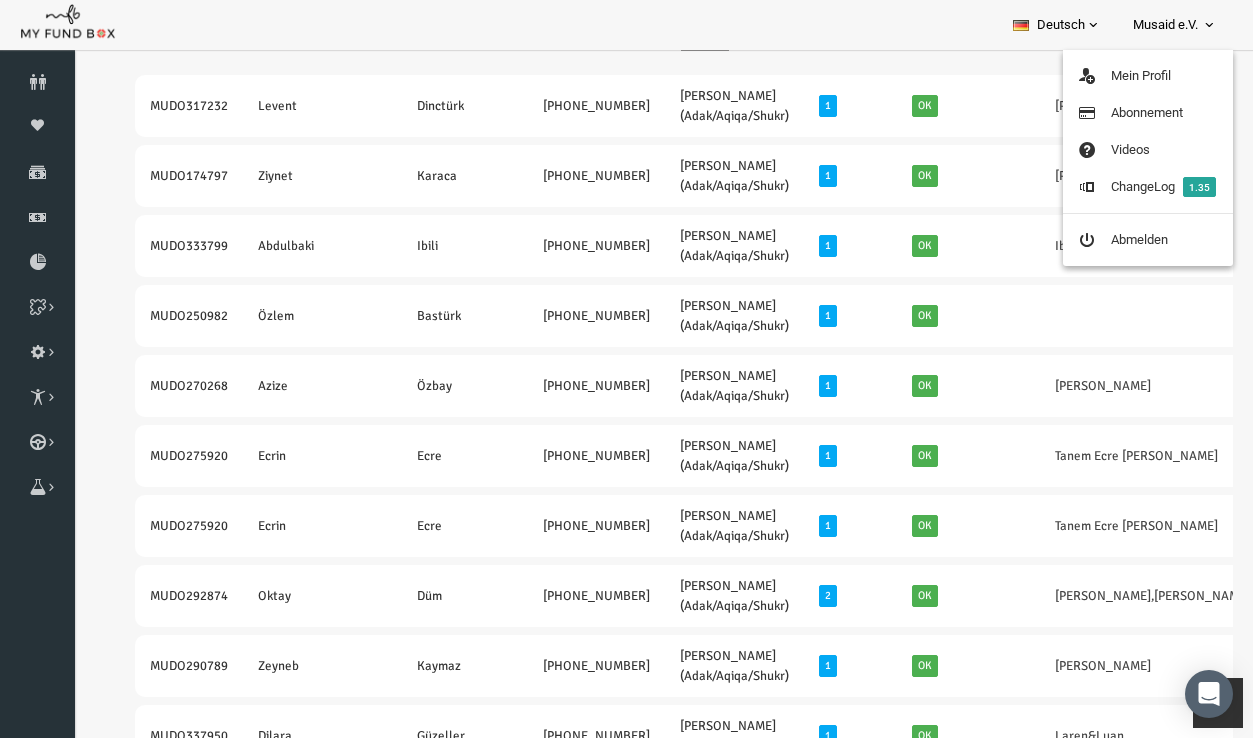 click on "Zahlungsstatus" at bounding box center [944, 41] 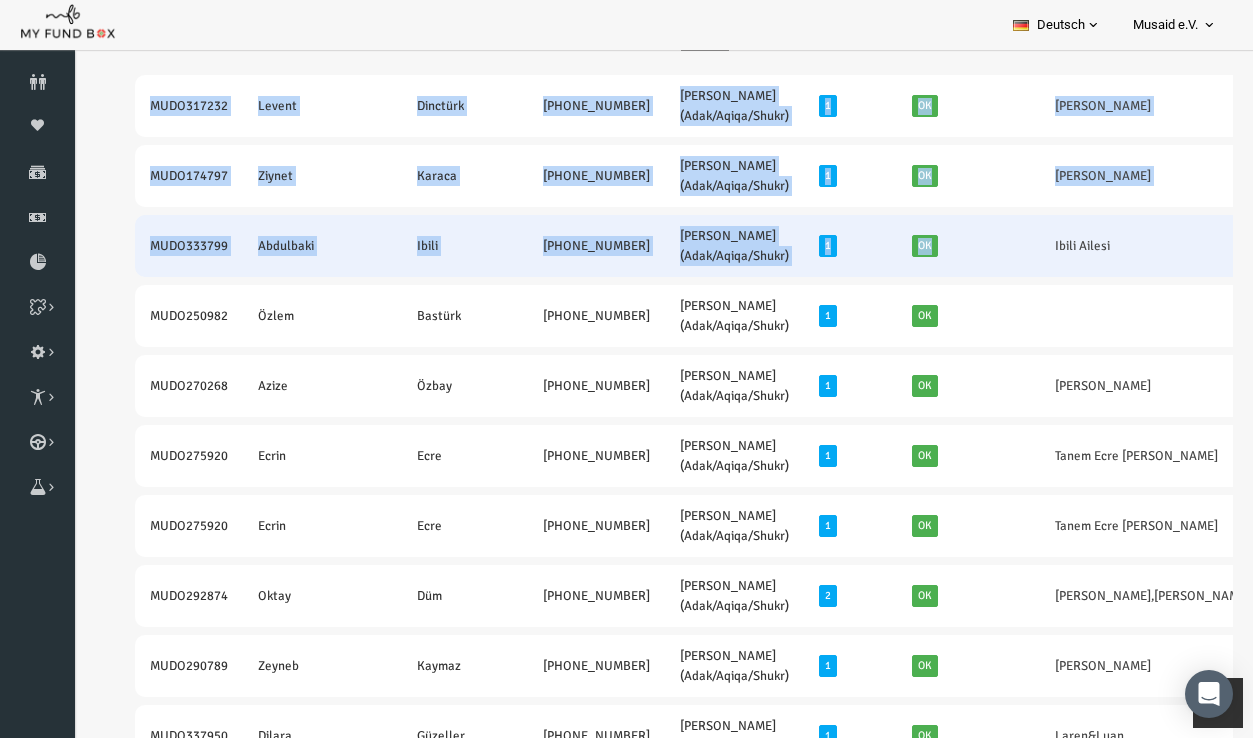 drag, startPoint x: 123, startPoint y: 98, endPoint x: 853, endPoint y: 262, distance: 748.1952 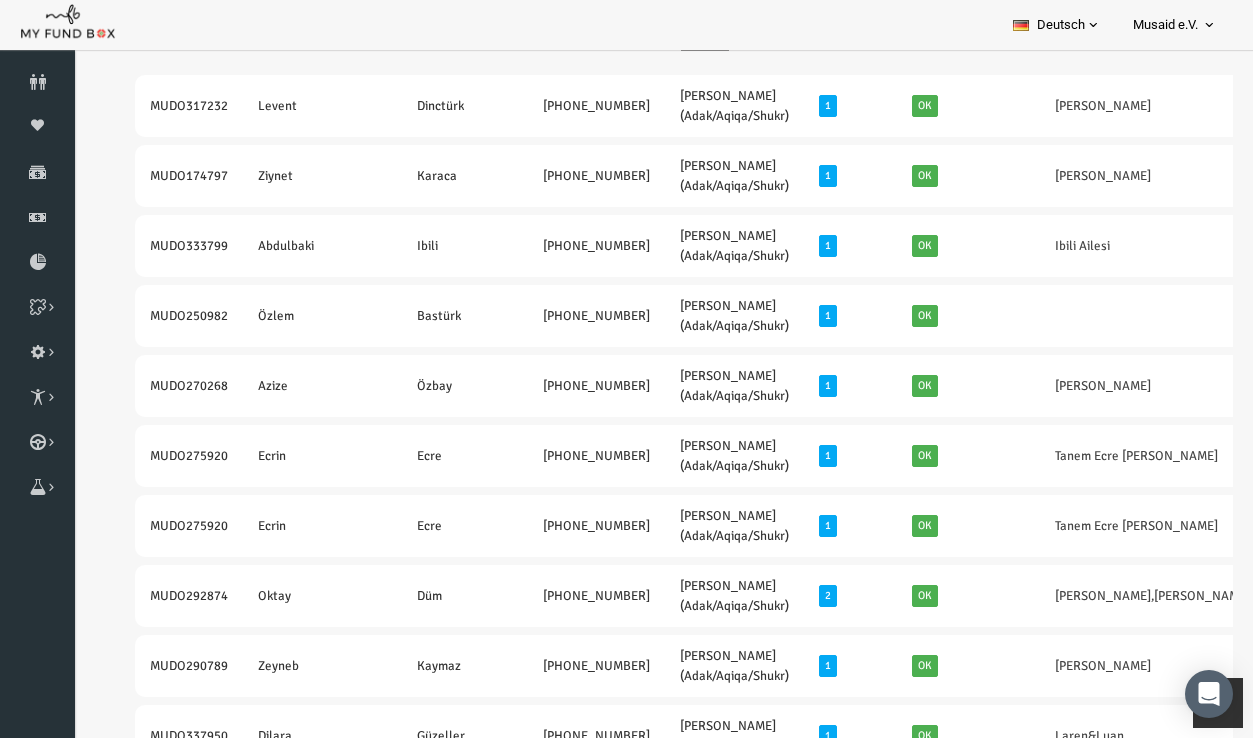 click on "# Vorname Nachname Telefon Alle Kurban + Essen an Waisenkindern  (*Hinweis: Versendung erfolgt wenige Tage nach Zahlungseingang) Adak/Nadhr (*Hinweis: Schlachtung erfolgt wenige Tage nach Zahlungseingang) Aqiqa (*Hinweis: Schlachtung erfolgt wenige Tage nach Zahlungseingang) Shukr Kurban (*Hinweis: Schlachtung erfolgt wenige Tage nach Zahlungseingang) Gruppe A Gruppe B Gruppe C Nafilah Kurban (Adak/Aqiqa/Shukr) Mahlzeit für Bedürftige Gruppe B (Bangladesch, Myanmar/Arakan) Gruppe C (Afghanistan, Jemen) Gruppe A (Tschad, Tansania, Somalia) Gruppe  D (Türkei & Syrien) Nafilah (Schlachtung am Opferfest) Kurban für Gaza Menge Zahlungsstatus Kurban Namen Notizen Kurban-Typ Alle Afghanistan Jemen Myanmar(Burma) Somalia Video Tr.Datum Kurban Status Summe Mehr Info
MUDO317232 Levent Dinctürk +49 15771341110 Nafilah Kurban (Adak/Aqiqa/Shukr) 1 Ok  Levent Dinctürk   Schukr  Angefordert  20250711 --  11.07.2025     Ja   Nein    -- Nein  	  € 100,00	   						 							 								 							 1" at bounding box center (1123, 3551) 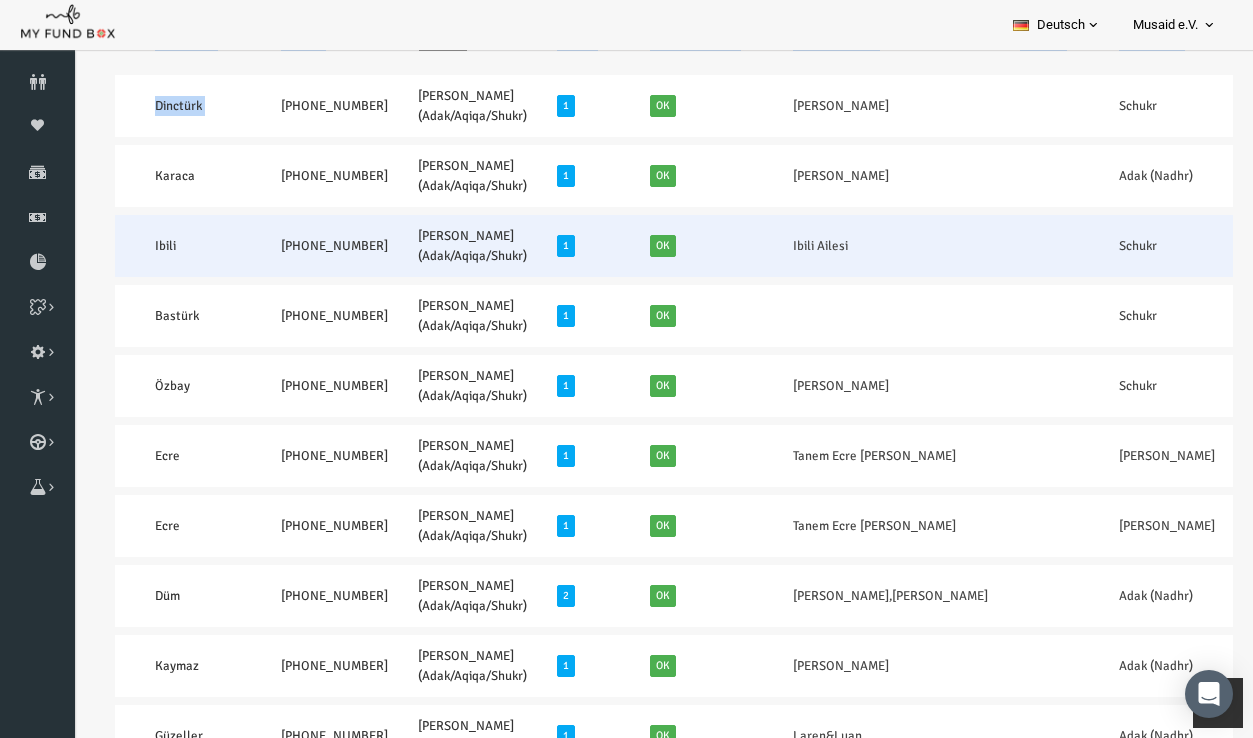 scroll, scrollTop: 0, scrollLeft: 314, axis: horizontal 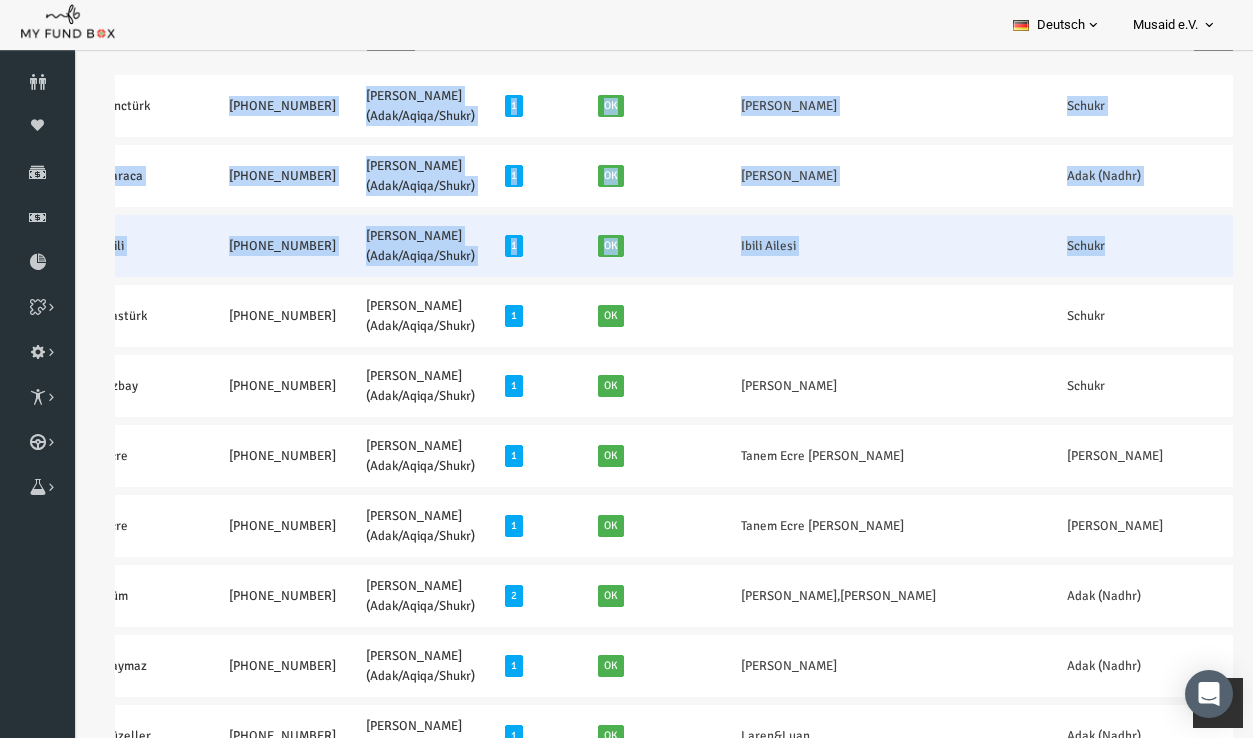 drag, startPoint x: 158, startPoint y: 90, endPoint x: 902, endPoint y: 260, distance: 763.1749 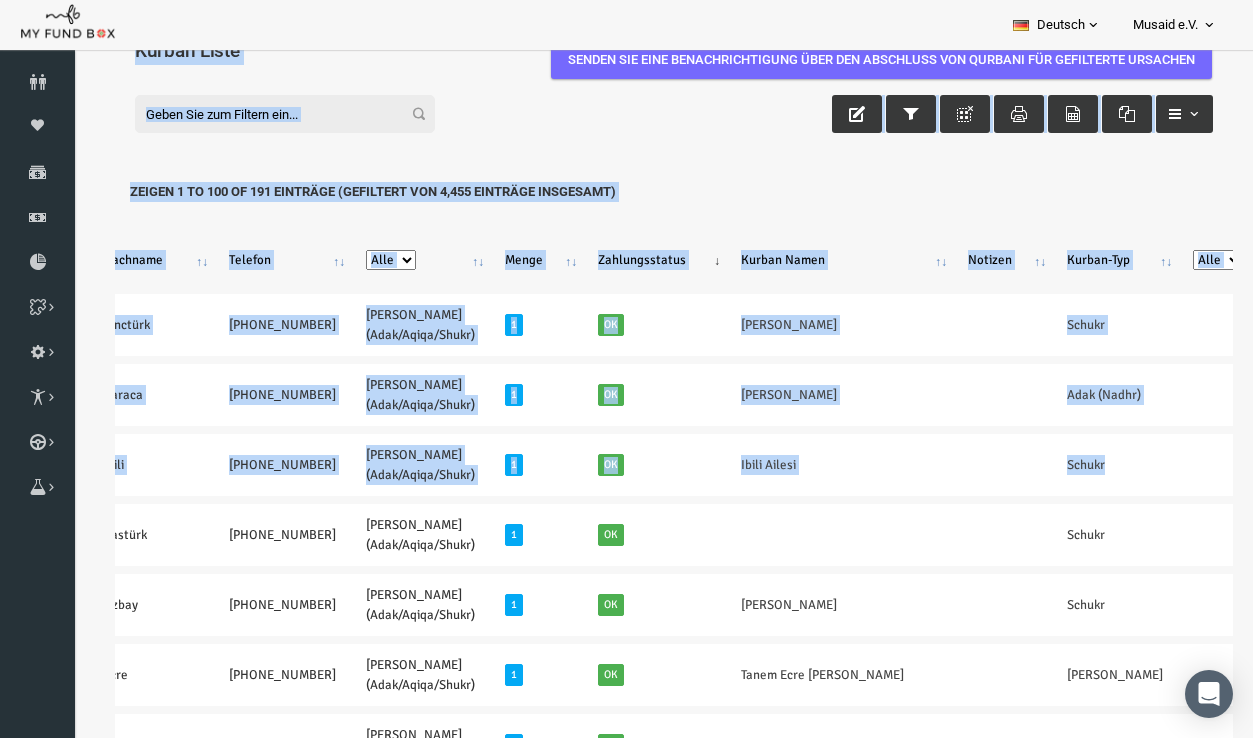 scroll, scrollTop: 57, scrollLeft: 0, axis: vertical 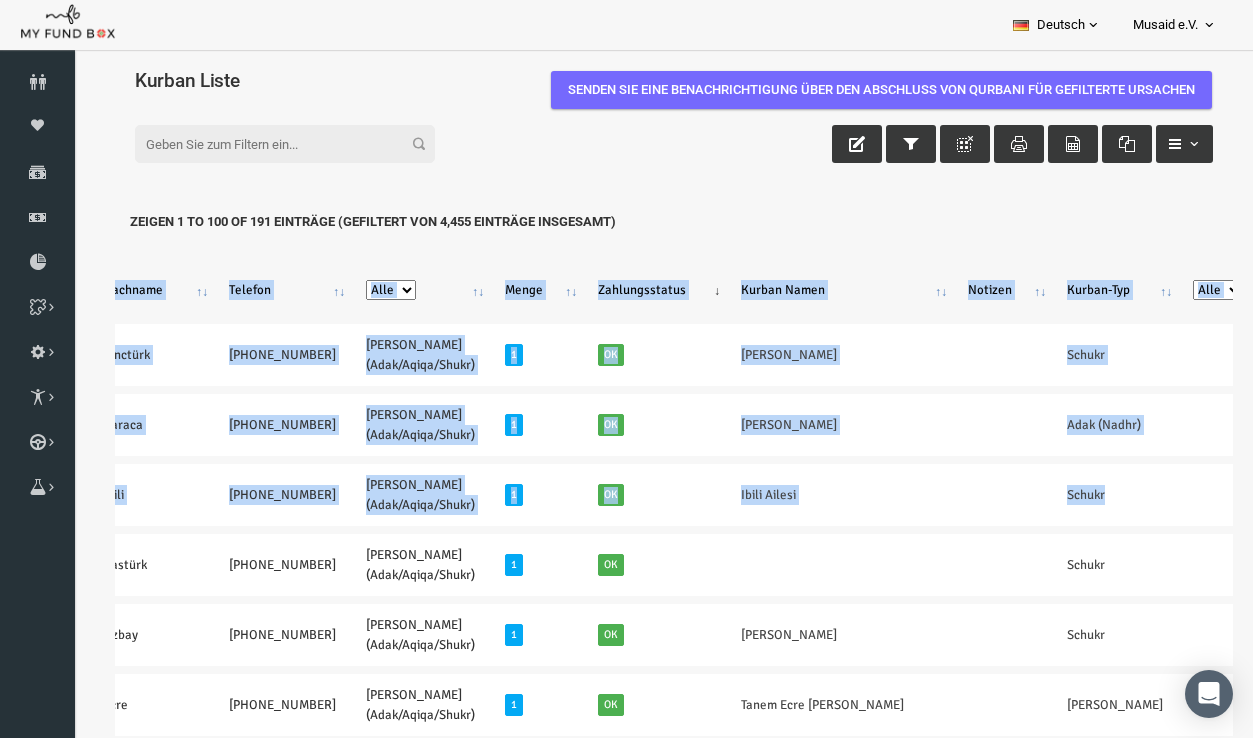 drag, startPoint x: 902, startPoint y: 507, endPoint x: 436, endPoint y: 243, distance: 535.58563 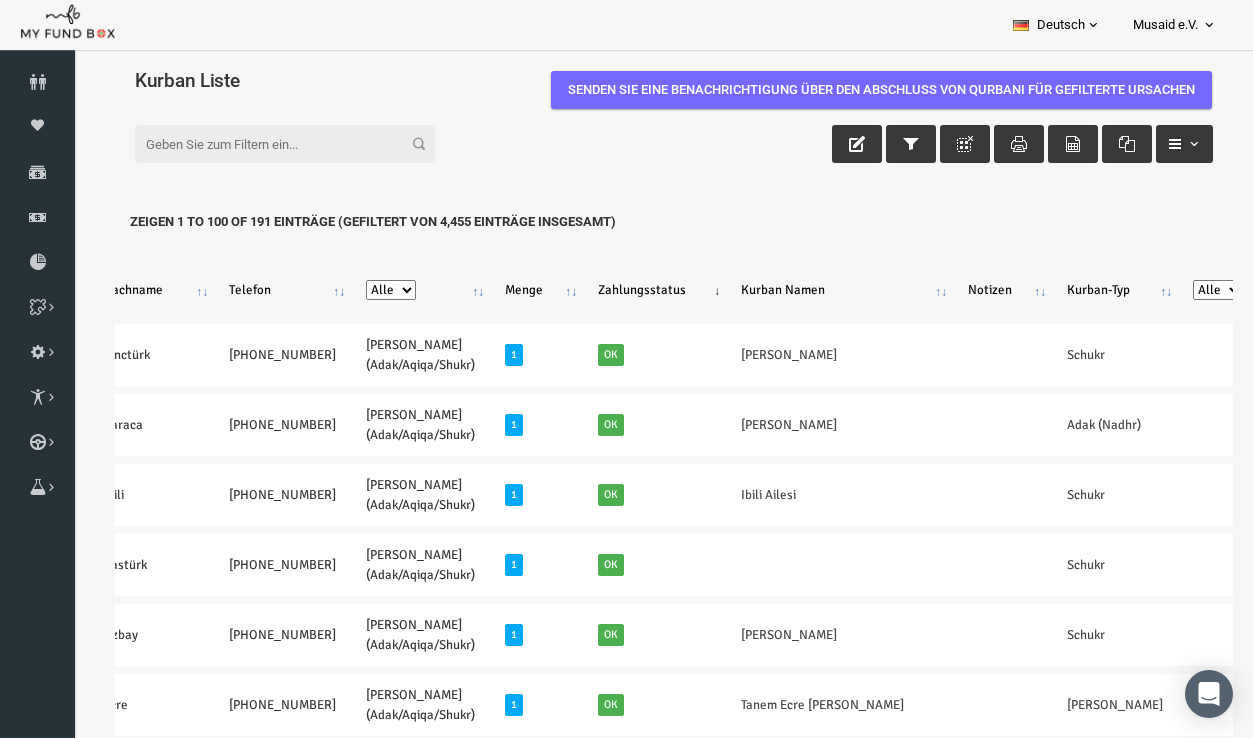 click on "Filter:                                                                   Zeigen 1 to 100 of 191 Einträge (Gefiltert von 4,455 Einträge insgesamt)" at bounding box center (650, 183) 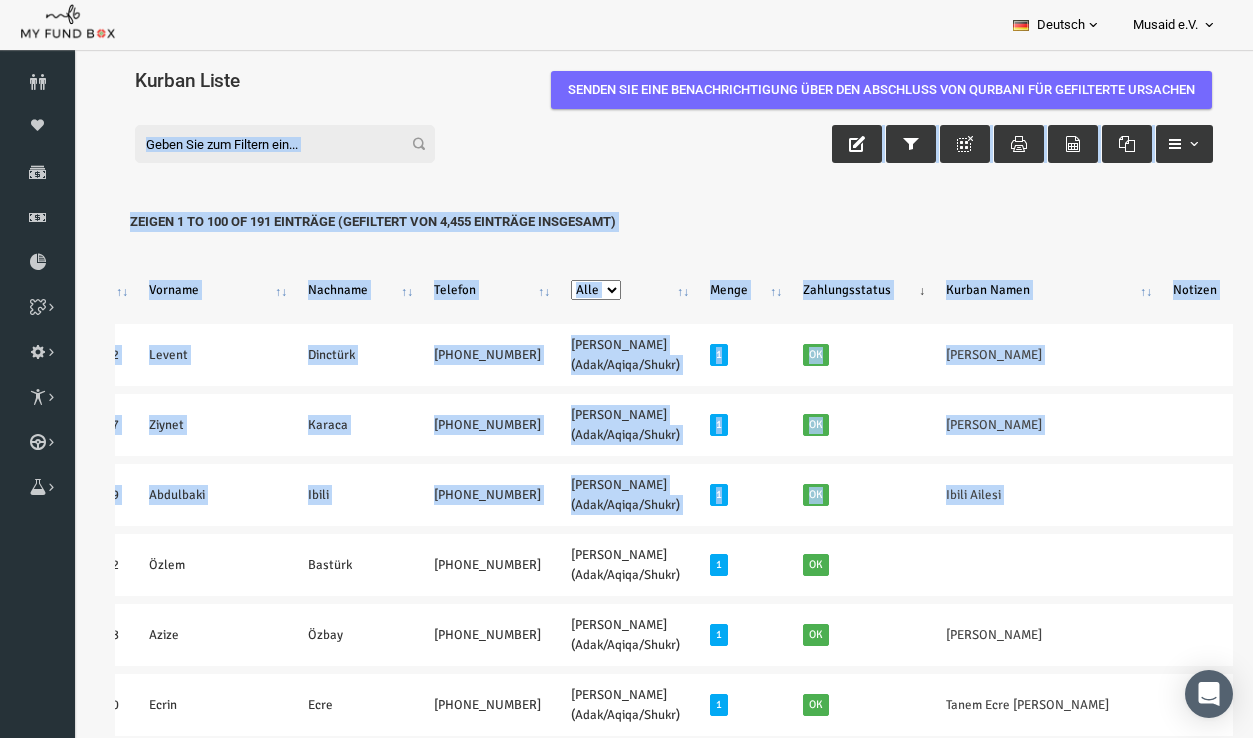 scroll, scrollTop: 0, scrollLeft: 0, axis: both 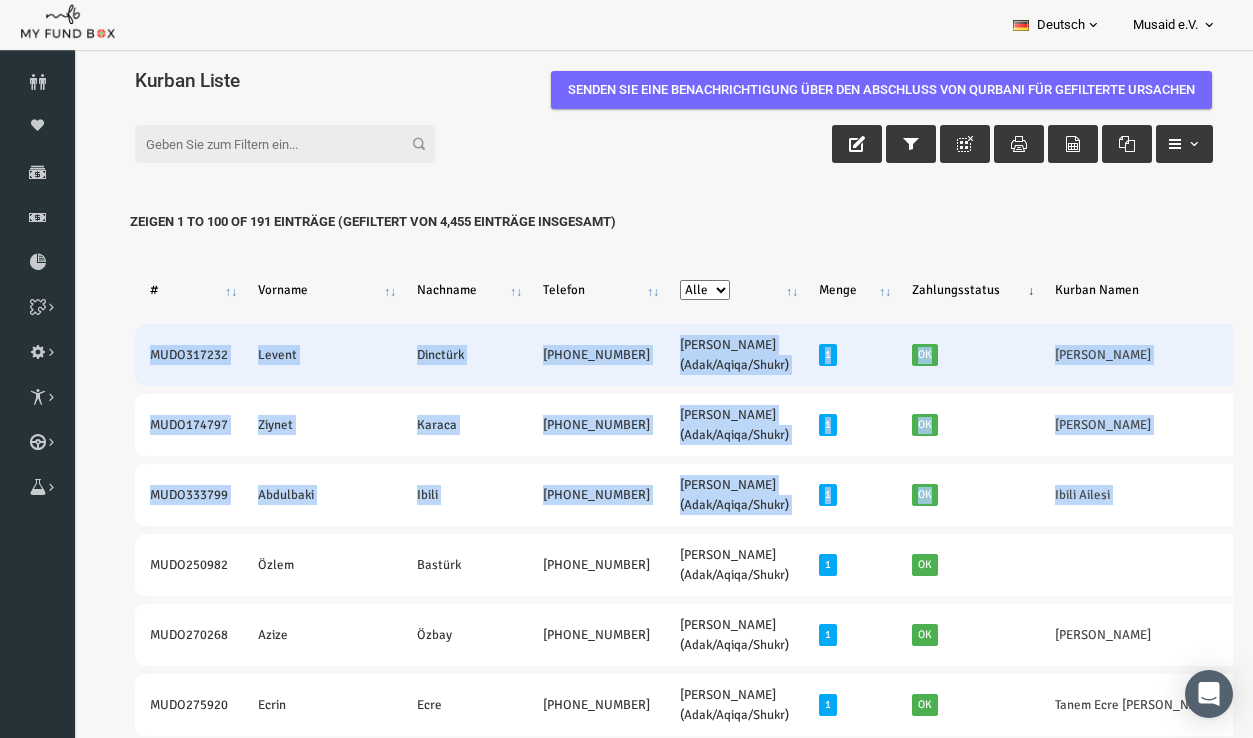 drag, startPoint x: 890, startPoint y: 506, endPoint x: 125, endPoint y: 358, distance: 779.1848 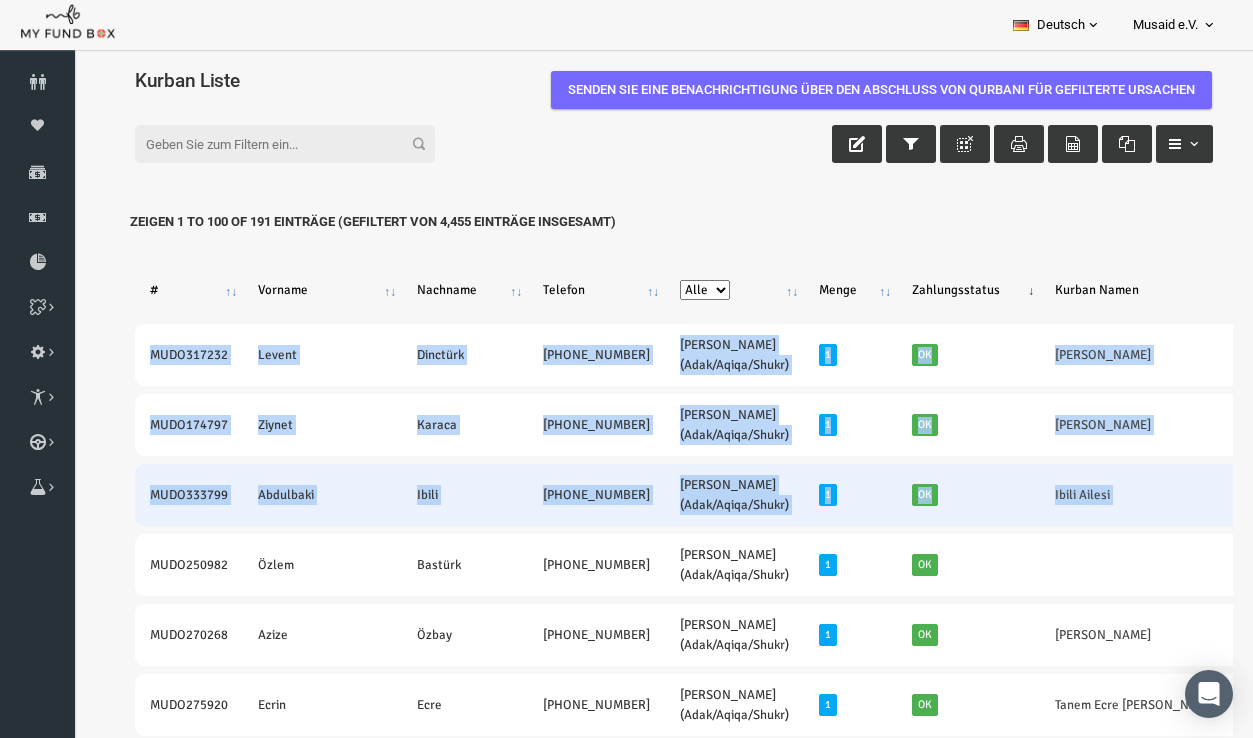 copy on "MUDO317232 Levent Dinctürk +49 15771341110 Nafilah Kurban (Adak/Aqiqa/Shukr) 1 Ok  Levent Dinctürk   Schukr  Angefordert  20250711 --  11.07.2025     Ja   Nein    -- Nein  	  € 100,00	   						 							 								 							 						 						 							 								 							 						 					 MUDO174797 Ziynet Karaca +49 15739224062 Nafilah Kurban (Adak/Aqiqa/Shukr) 1 Ok  Fadime Karaca   Adak (Nadhr)  Angefordert  20250710 --  10.07.2025     Ja   Nein    -- Nein  	  € 100,00	   						 							 								 							 						 						 							 								 							 						 					 MUDO333799 Abdulbaki Ibili +49 17620992823 Nafilah Kurban (Adak/Aqiqa/Shukr) 1 Ok  Ibili Ailesi   Schukr" 